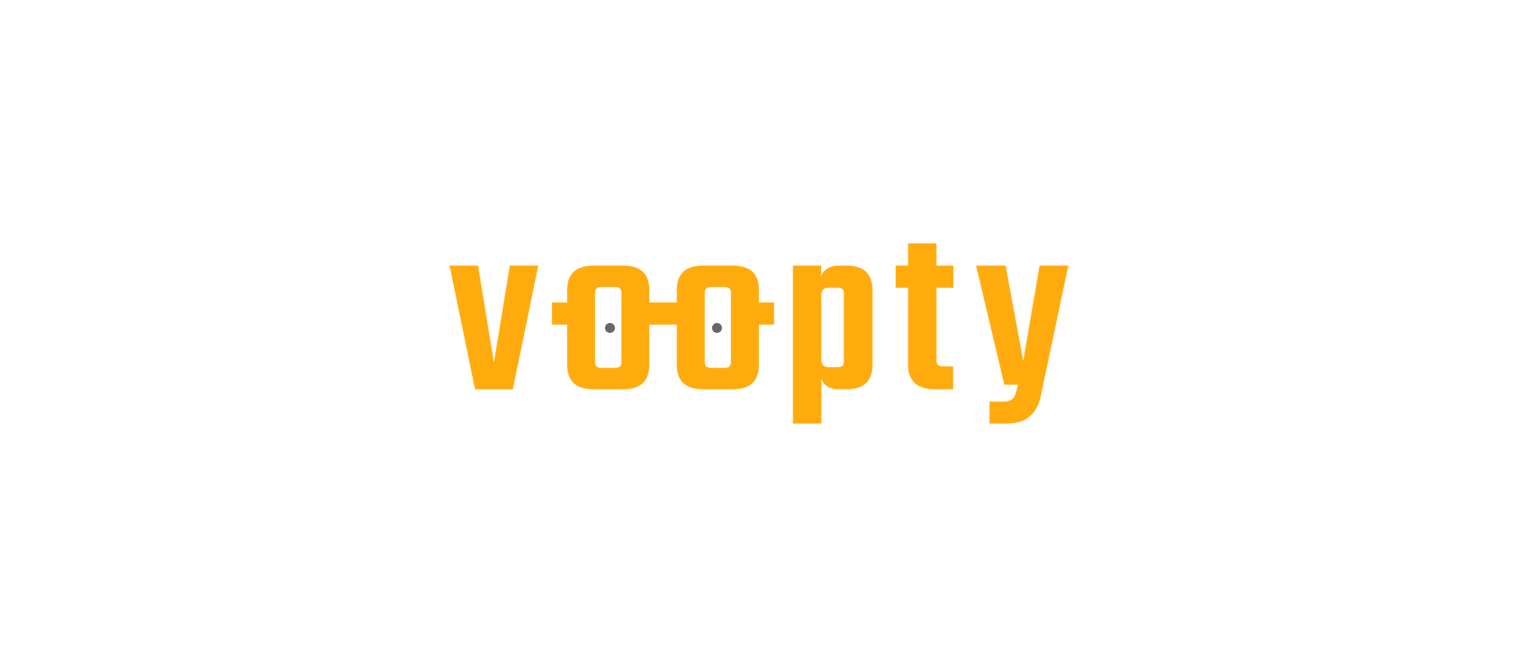 scroll, scrollTop: 0, scrollLeft: 0, axis: both 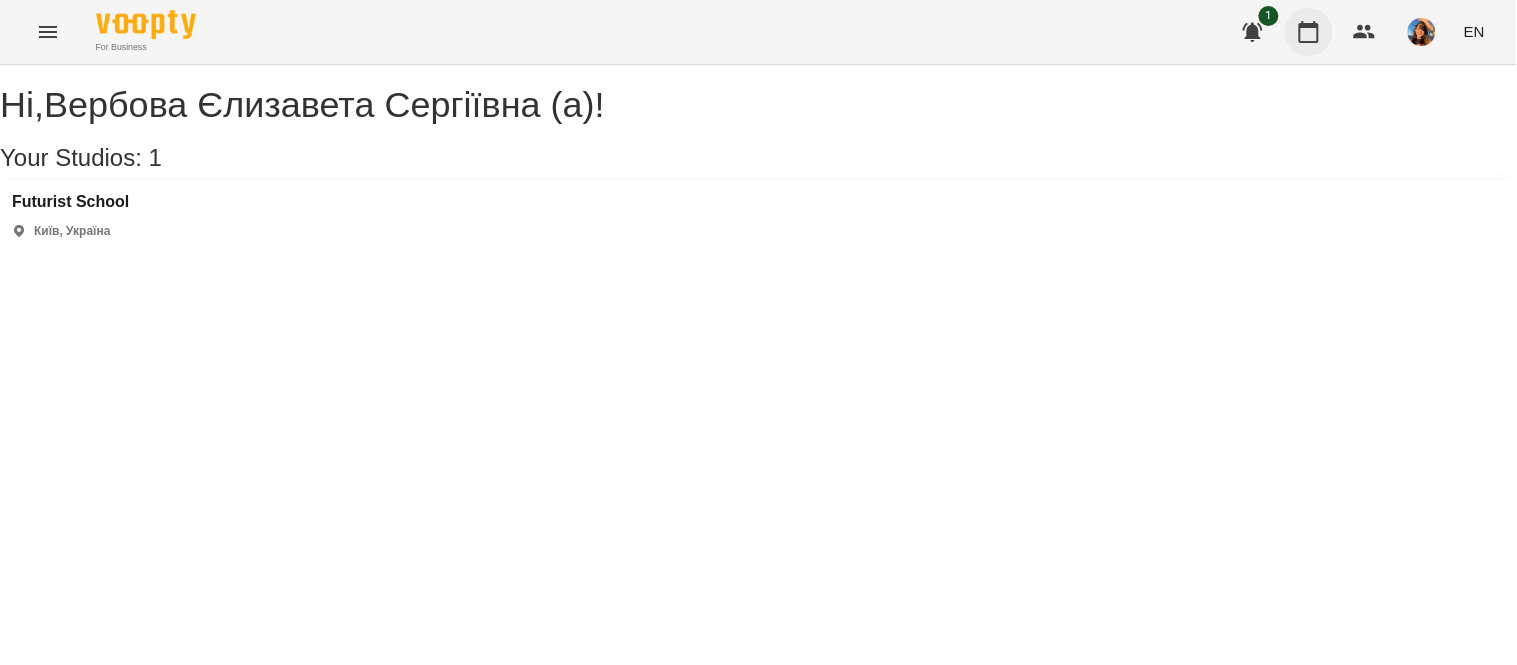 click 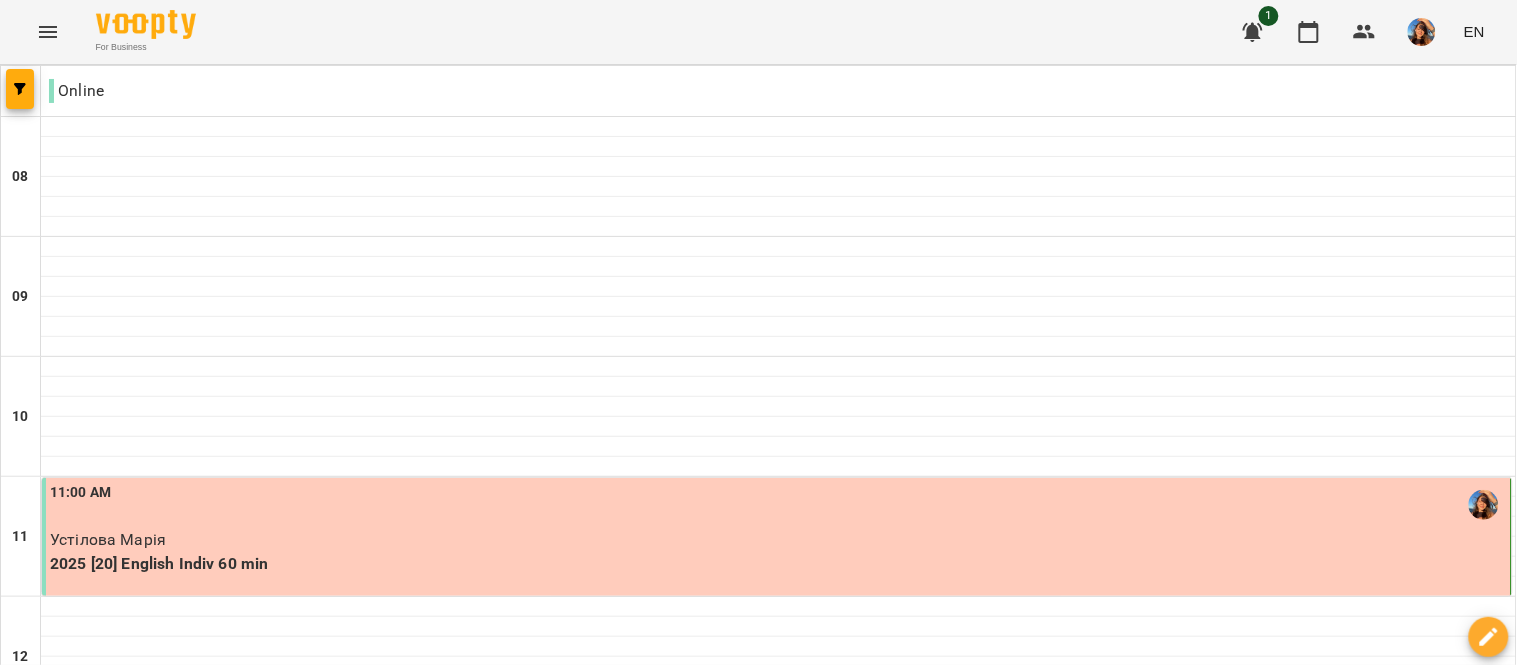 scroll, scrollTop: 402, scrollLeft: 0, axis: vertical 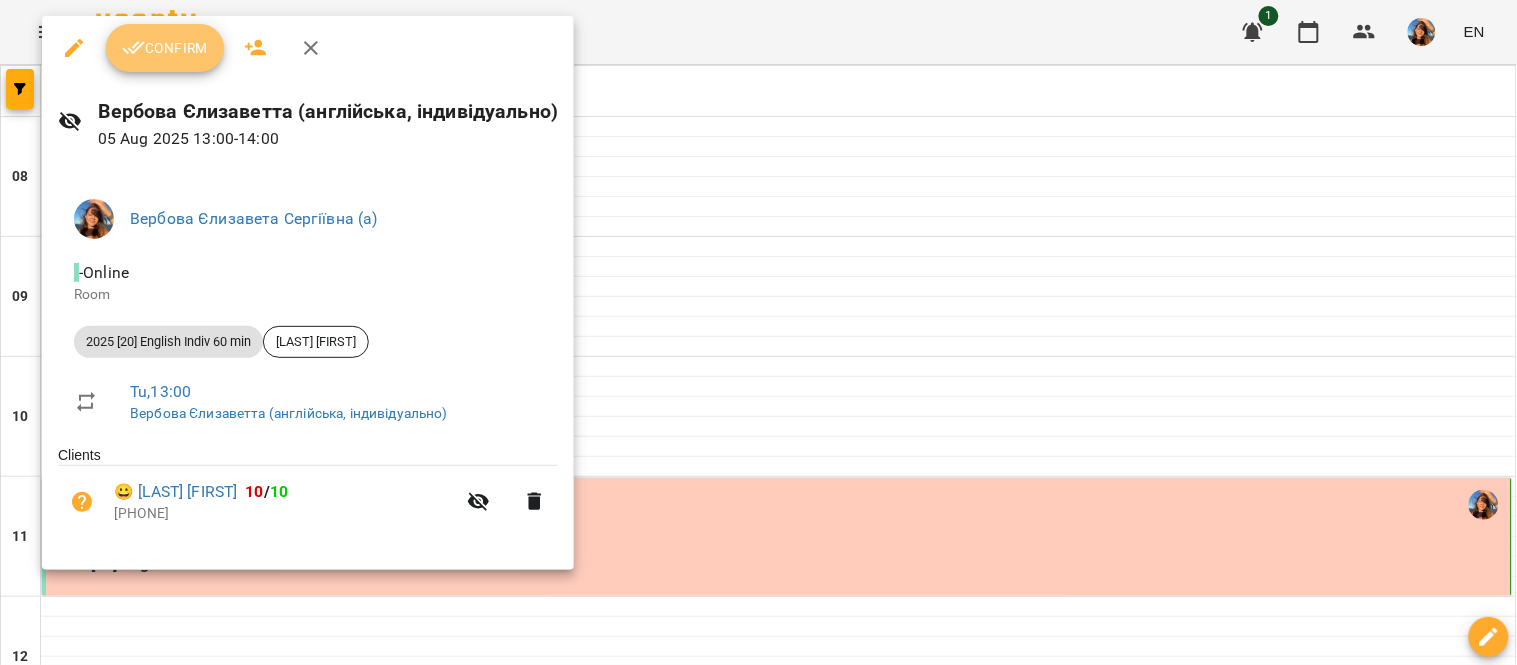 click on "Confirm" at bounding box center (165, 48) 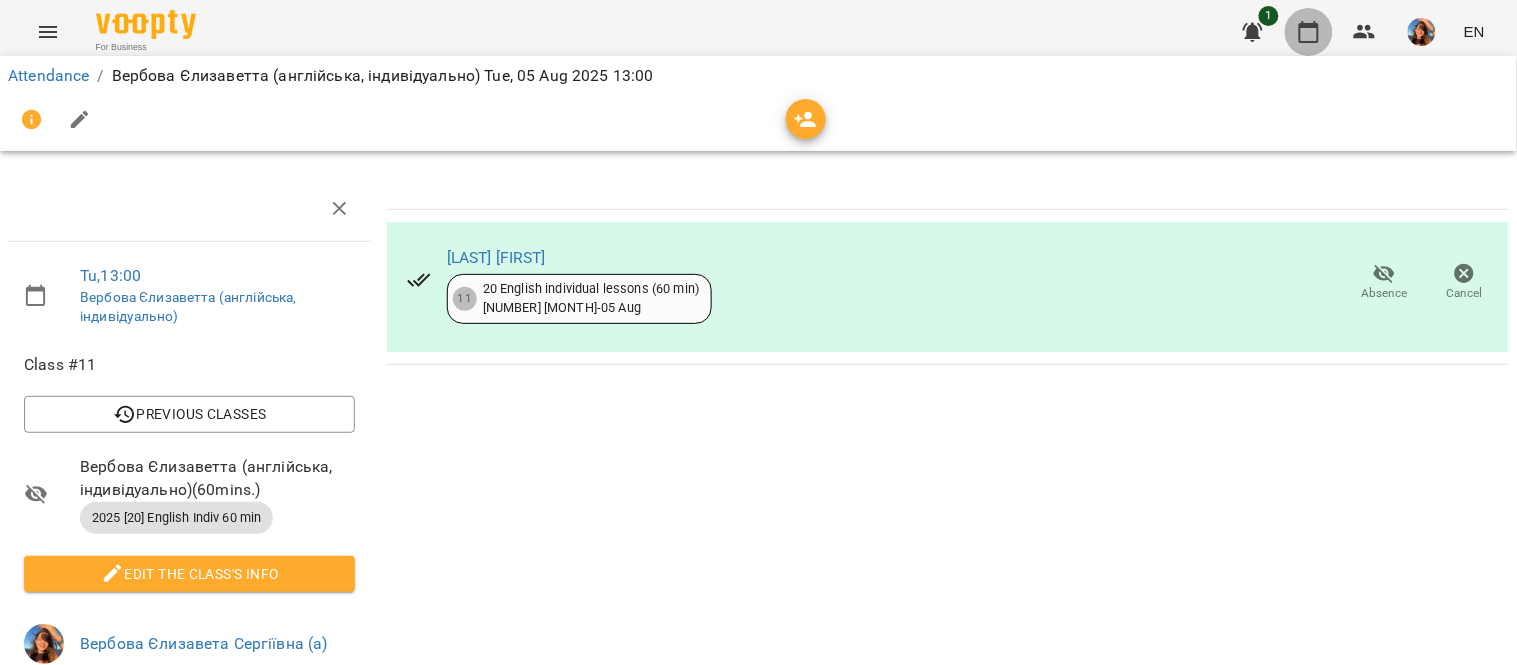 click 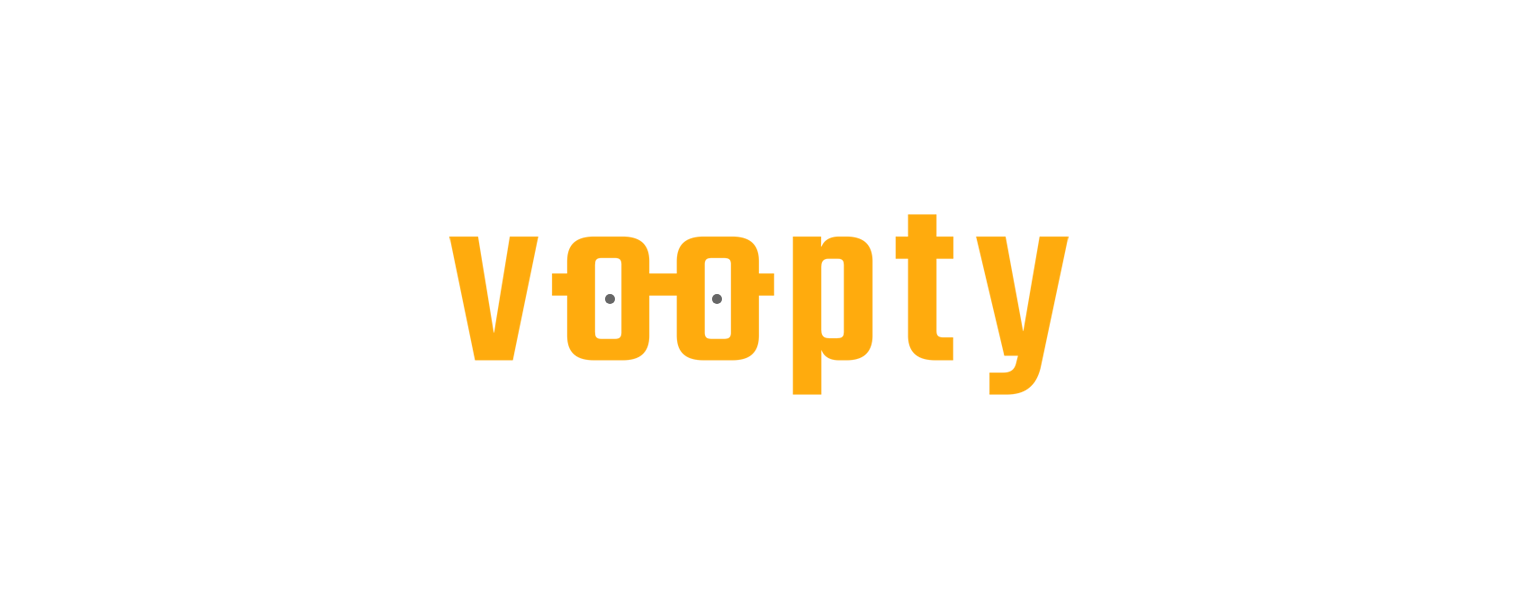 scroll, scrollTop: 0, scrollLeft: 0, axis: both 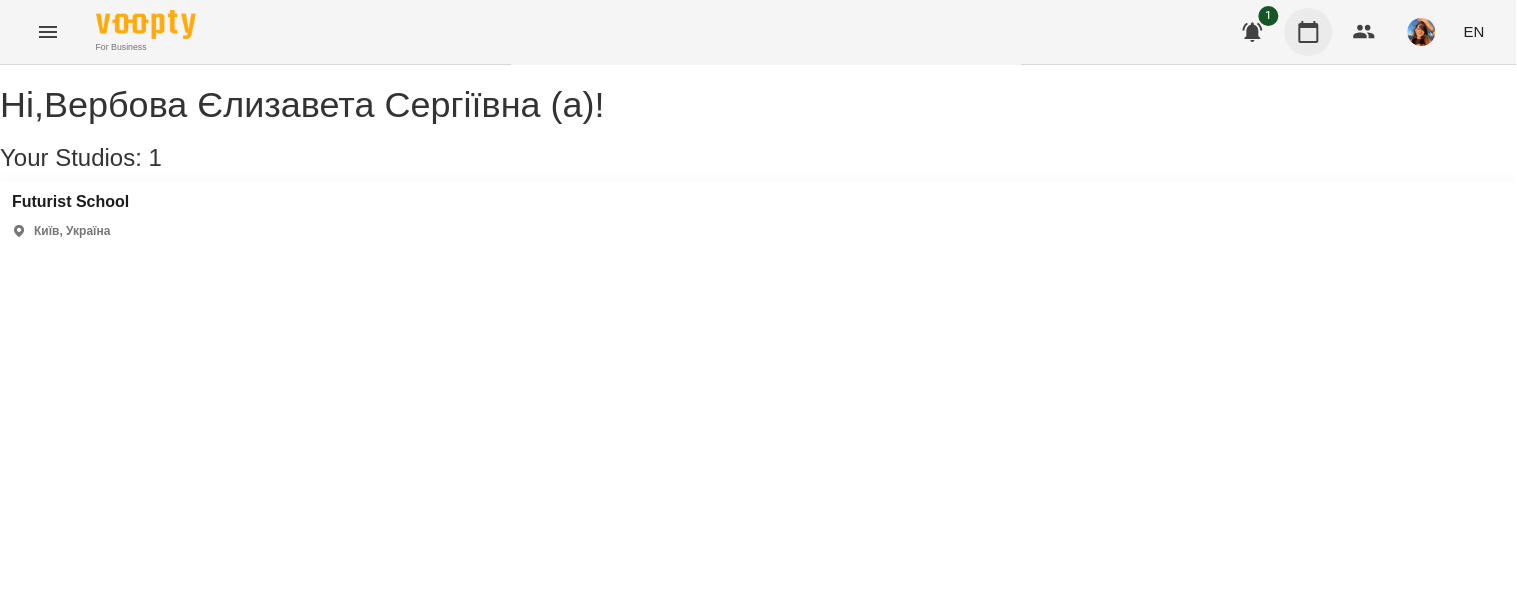 click 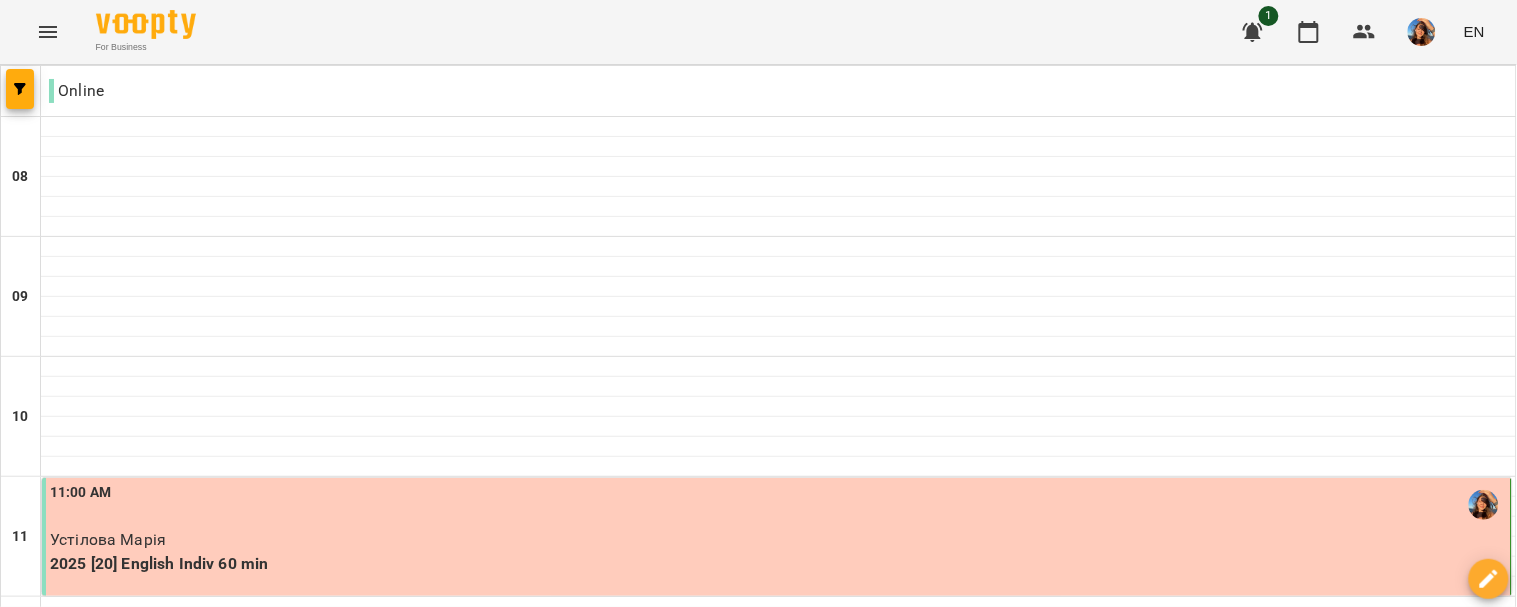 click on "06 Aug" at bounding box center (643, 1962) 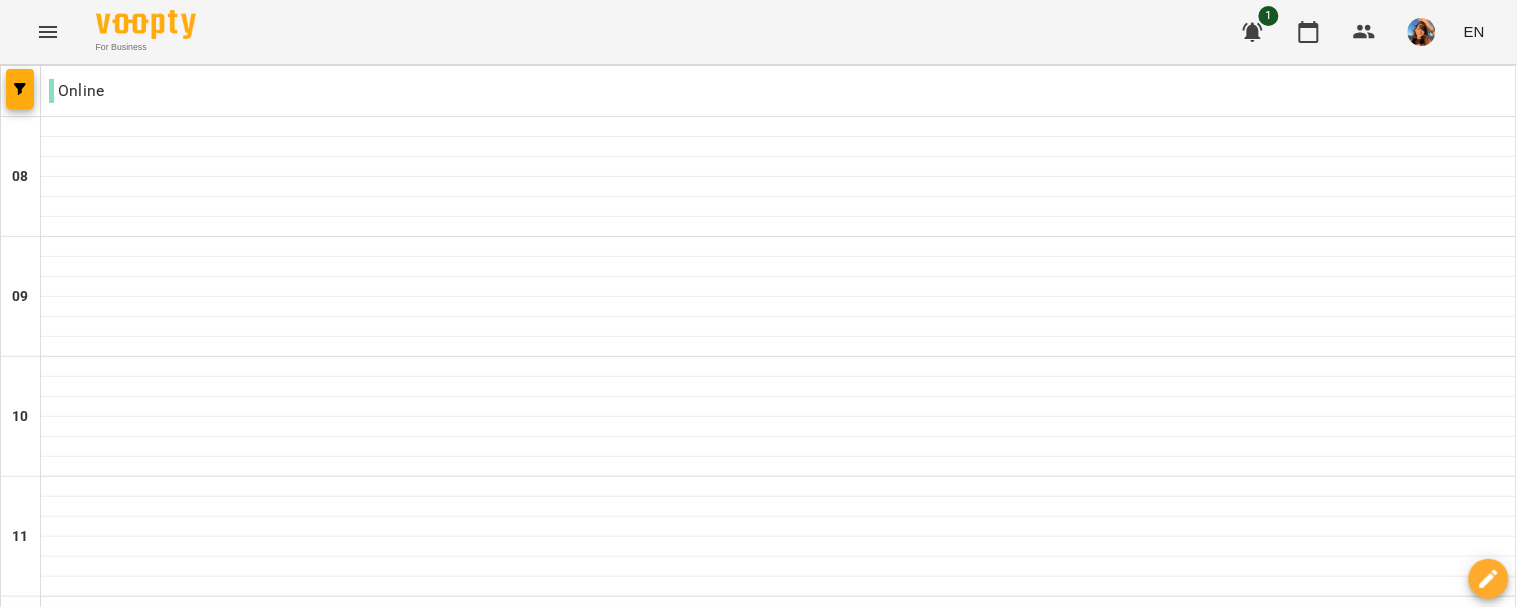 scroll, scrollTop: 1442, scrollLeft: 0, axis: vertical 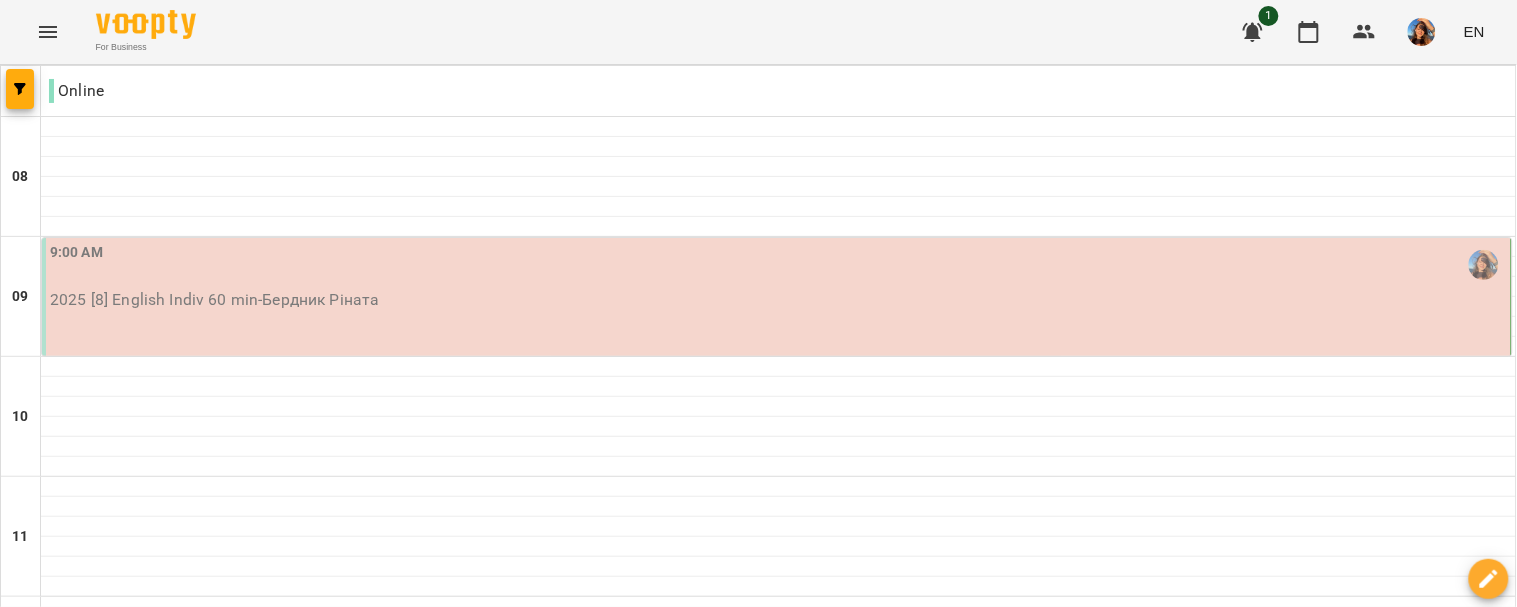 click at bounding box center [858, 2008] 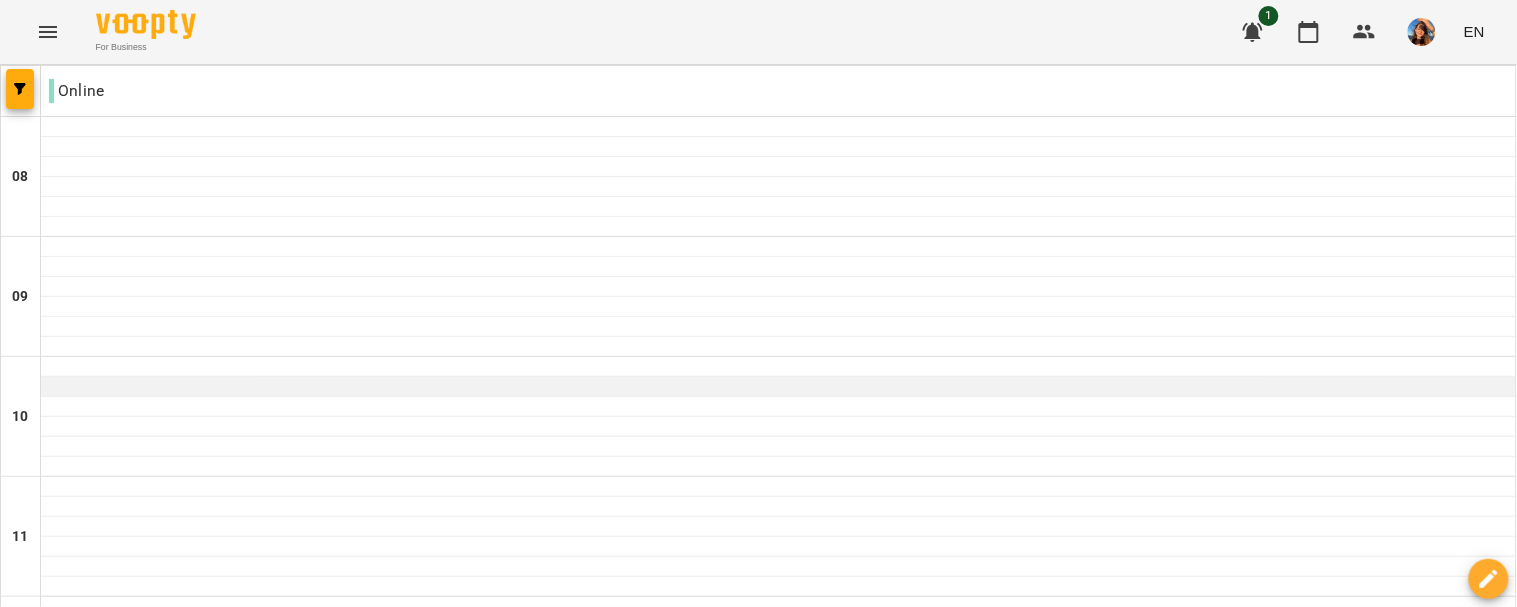 scroll, scrollTop: 1442, scrollLeft: 0, axis: vertical 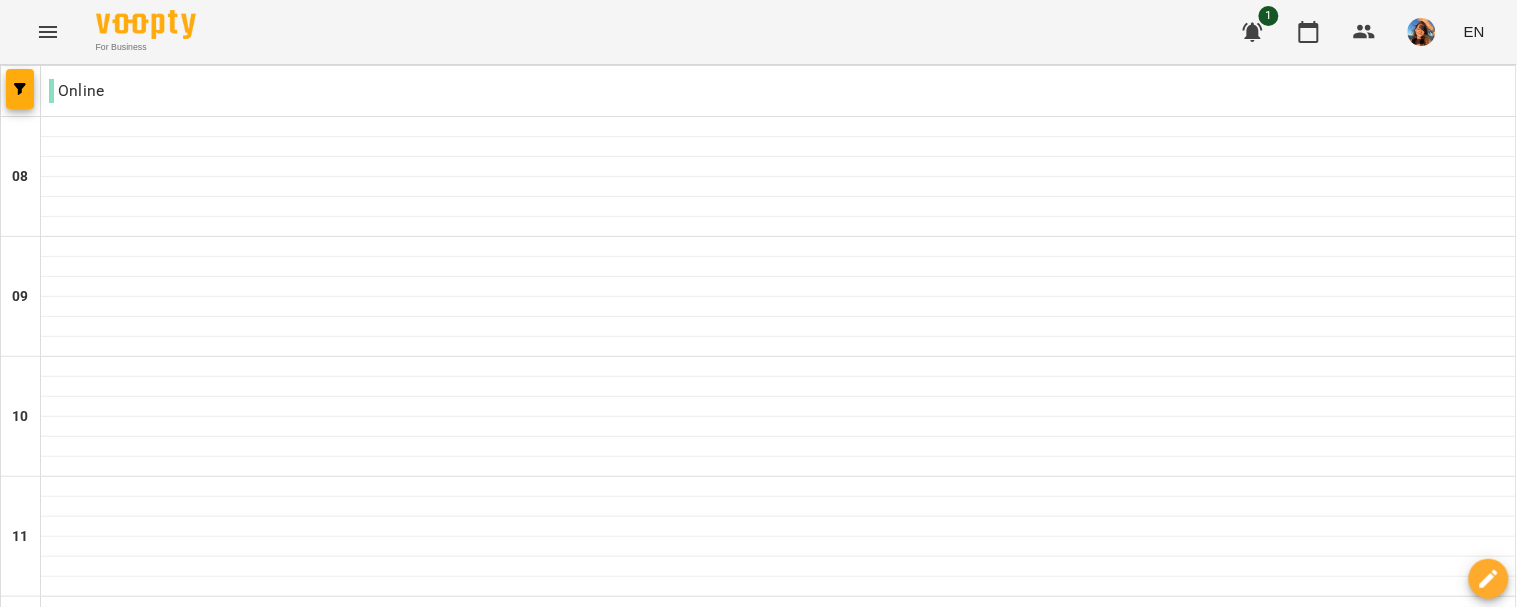 click at bounding box center (659, 2008) 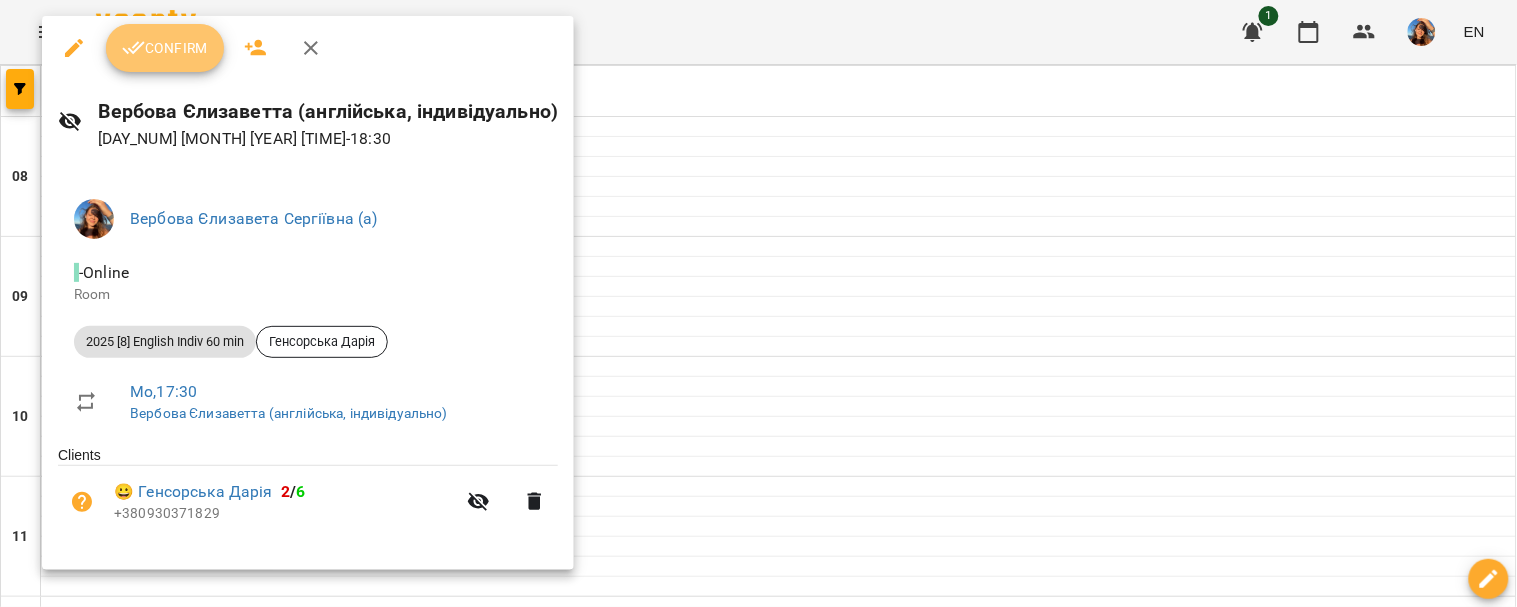 click on "Confirm" at bounding box center (165, 48) 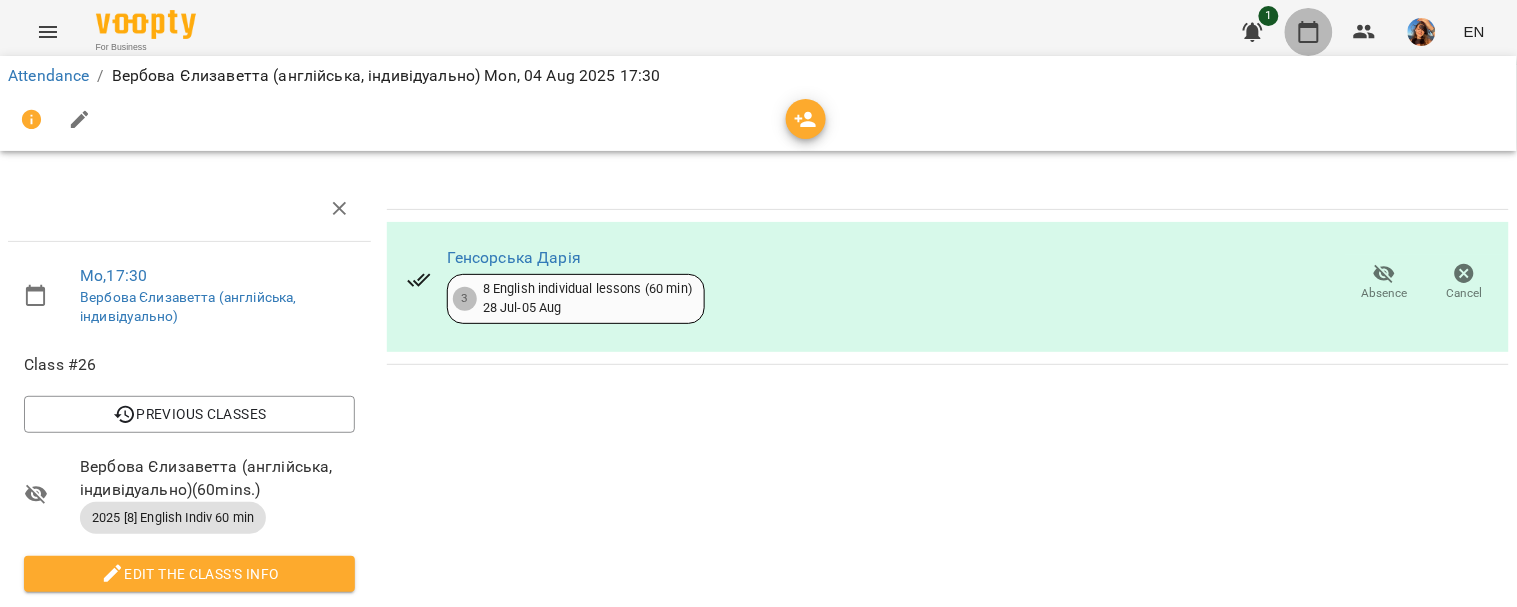 click 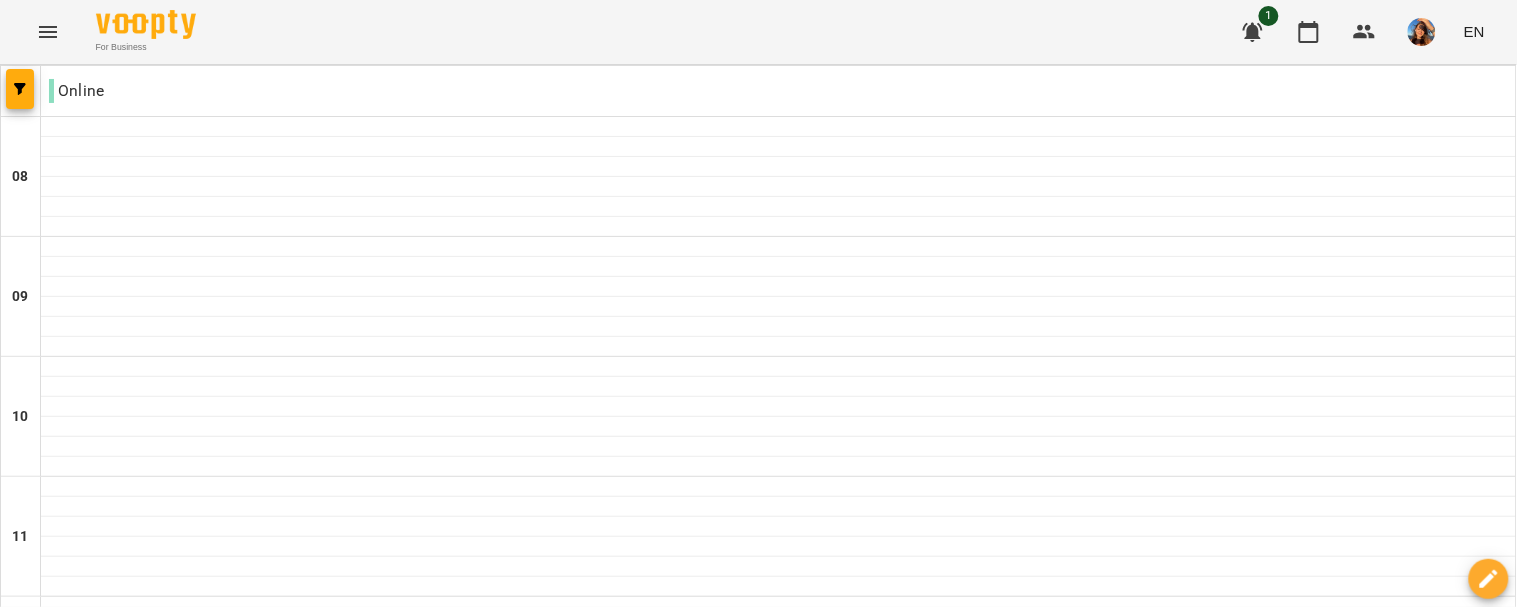 scroll, scrollTop: 1181, scrollLeft: 0, axis: vertical 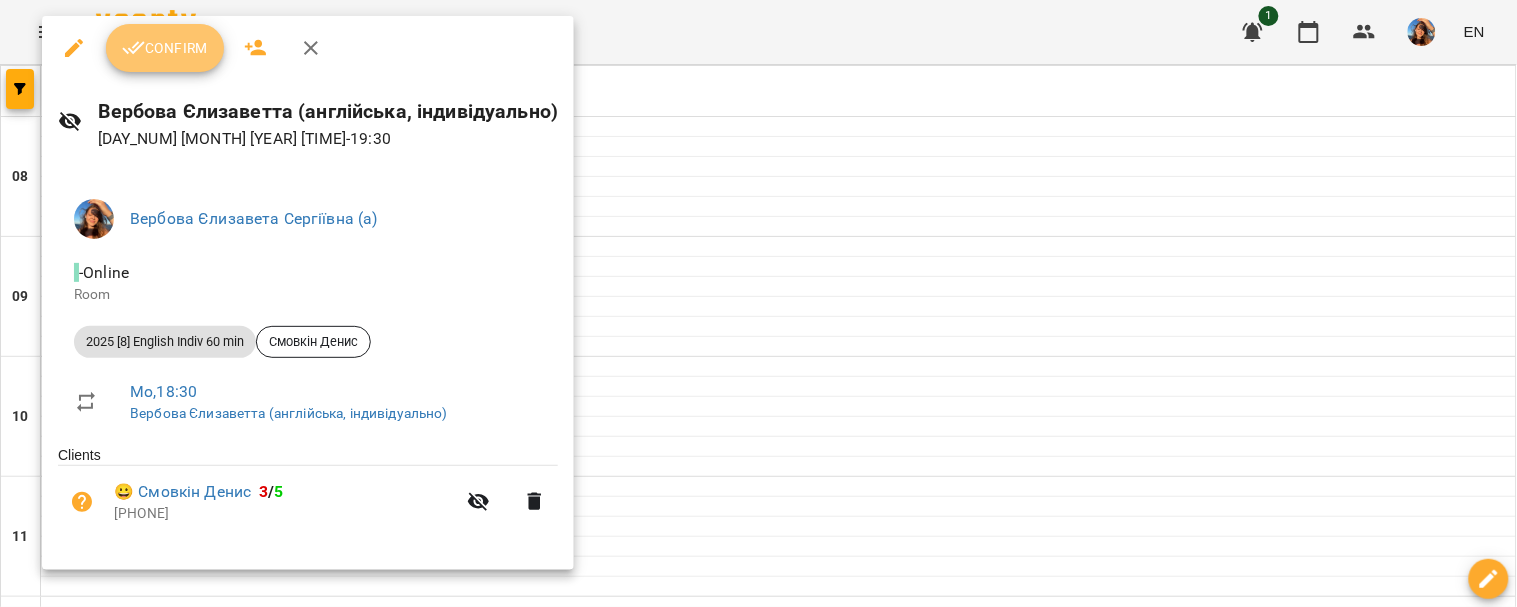 click on "Confirm" at bounding box center (165, 48) 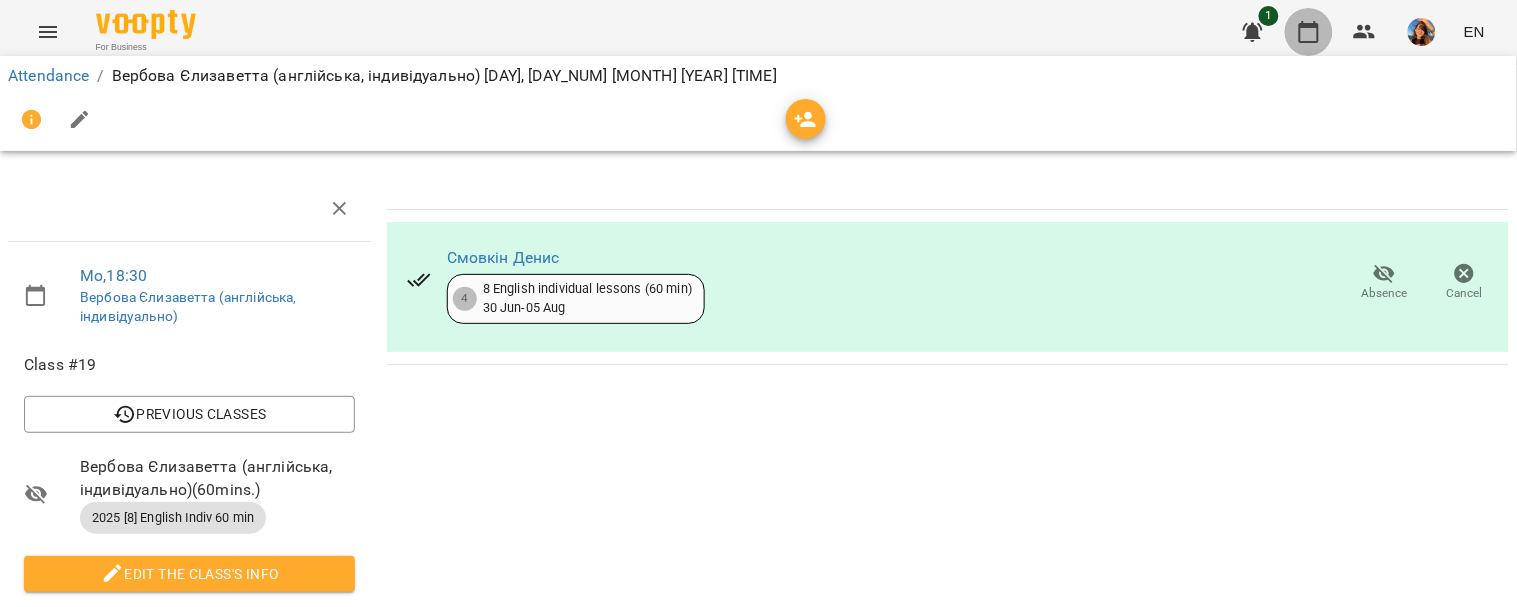 click 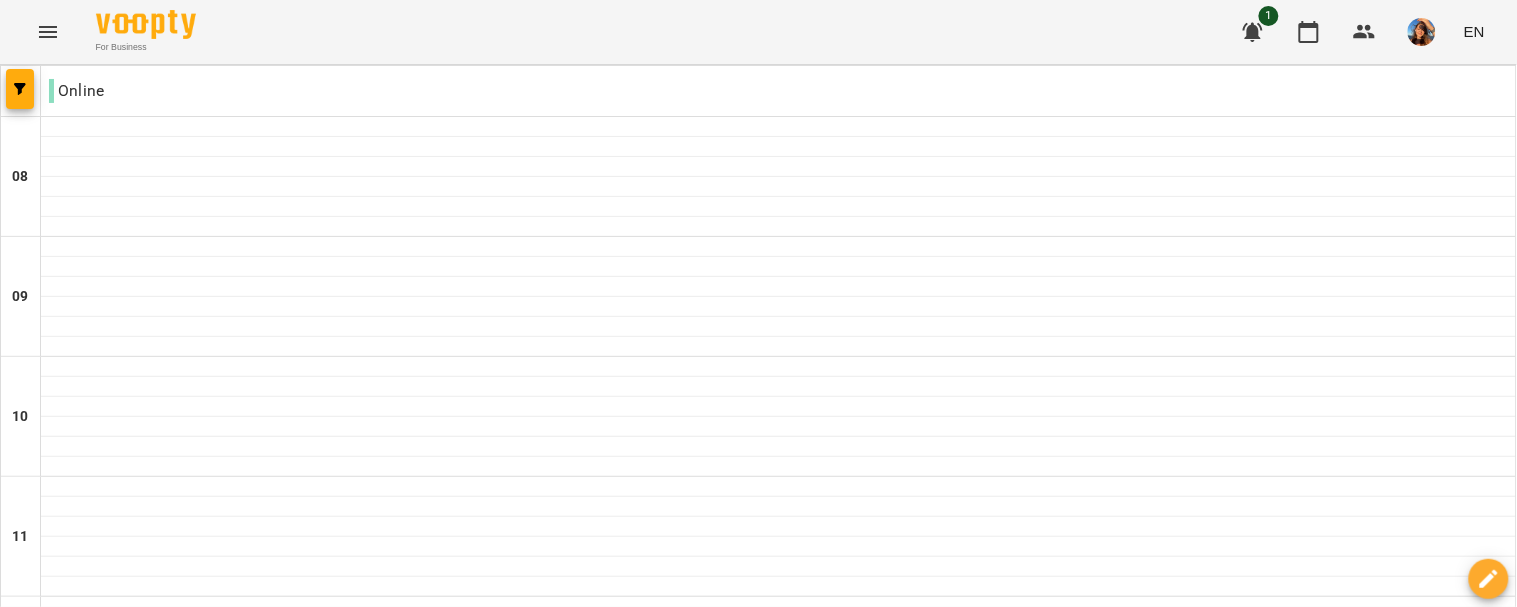 scroll, scrollTop: 1417, scrollLeft: 0, axis: vertical 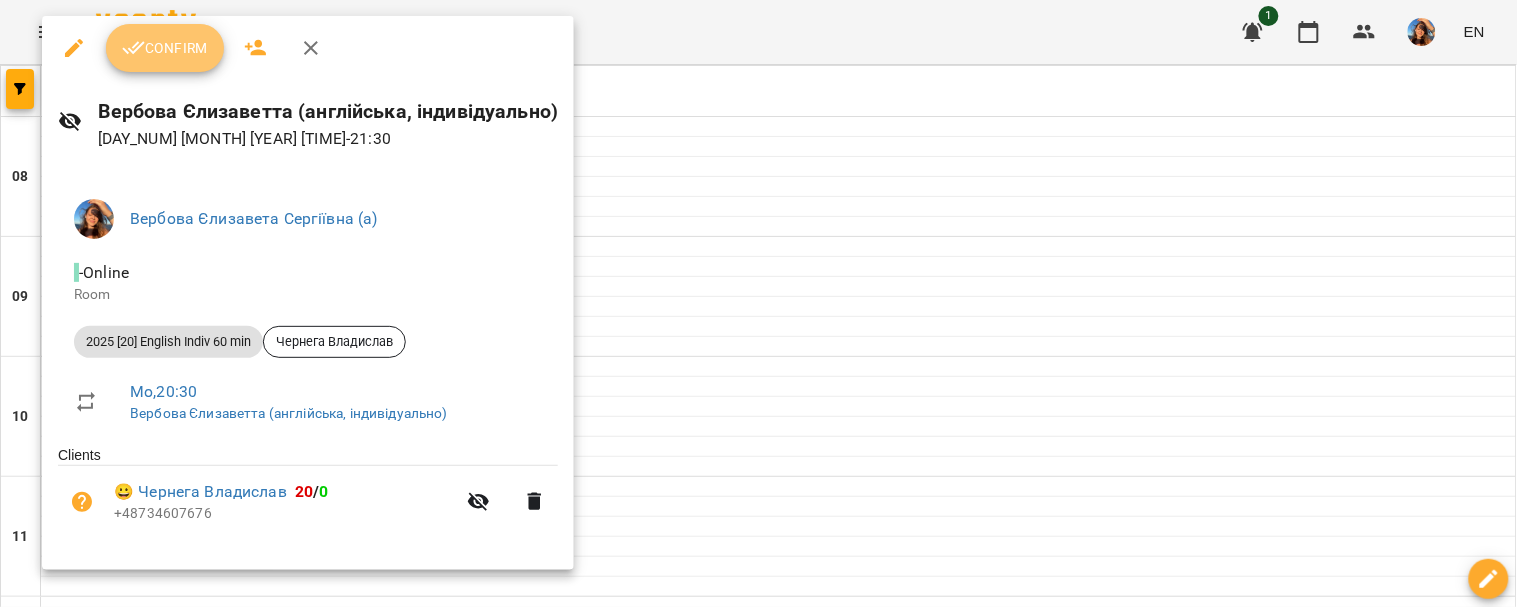click on "Confirm" at bounding box center [165, 48] 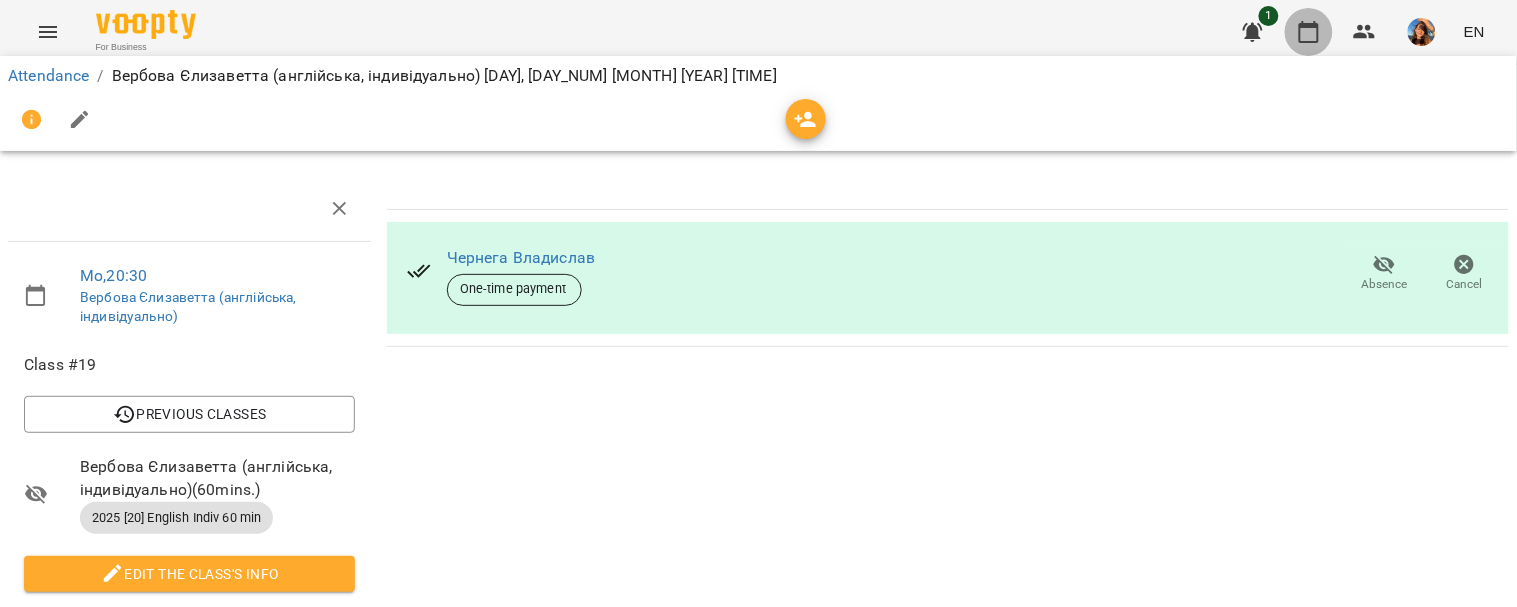 click 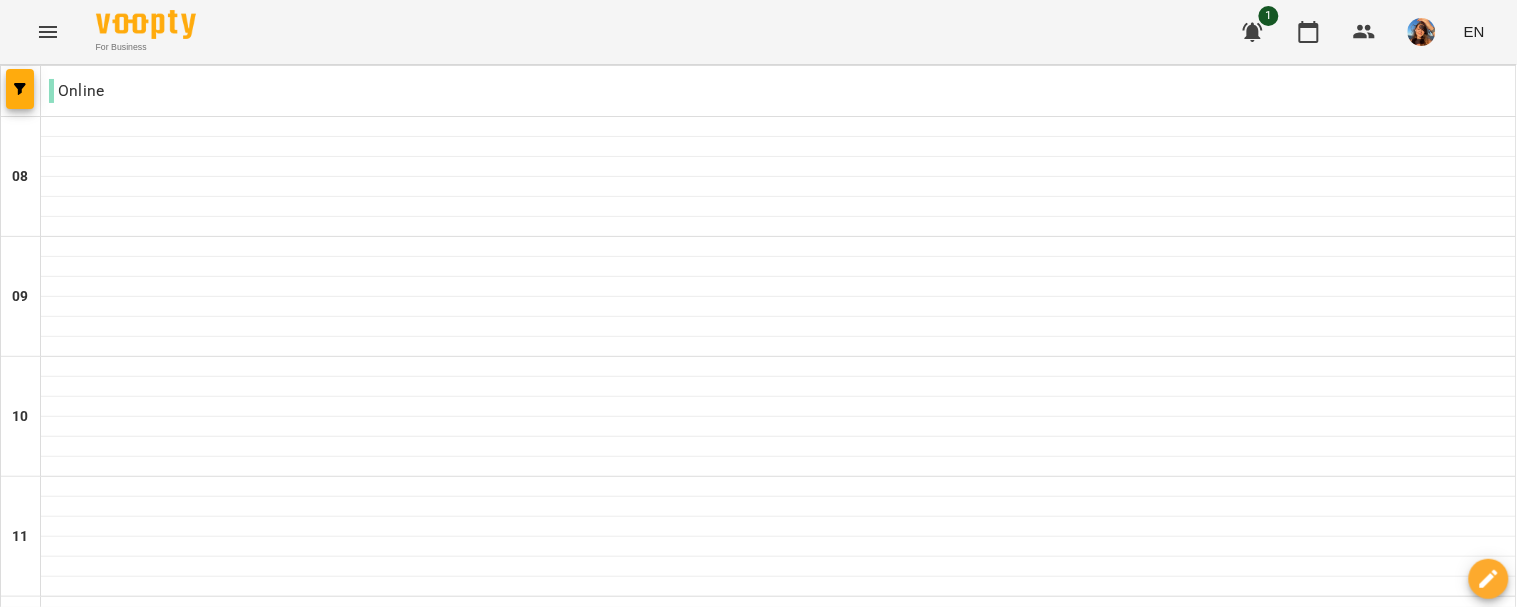 scroll, scrollTop: 1442, scrollLeft: 0, axis: vertical 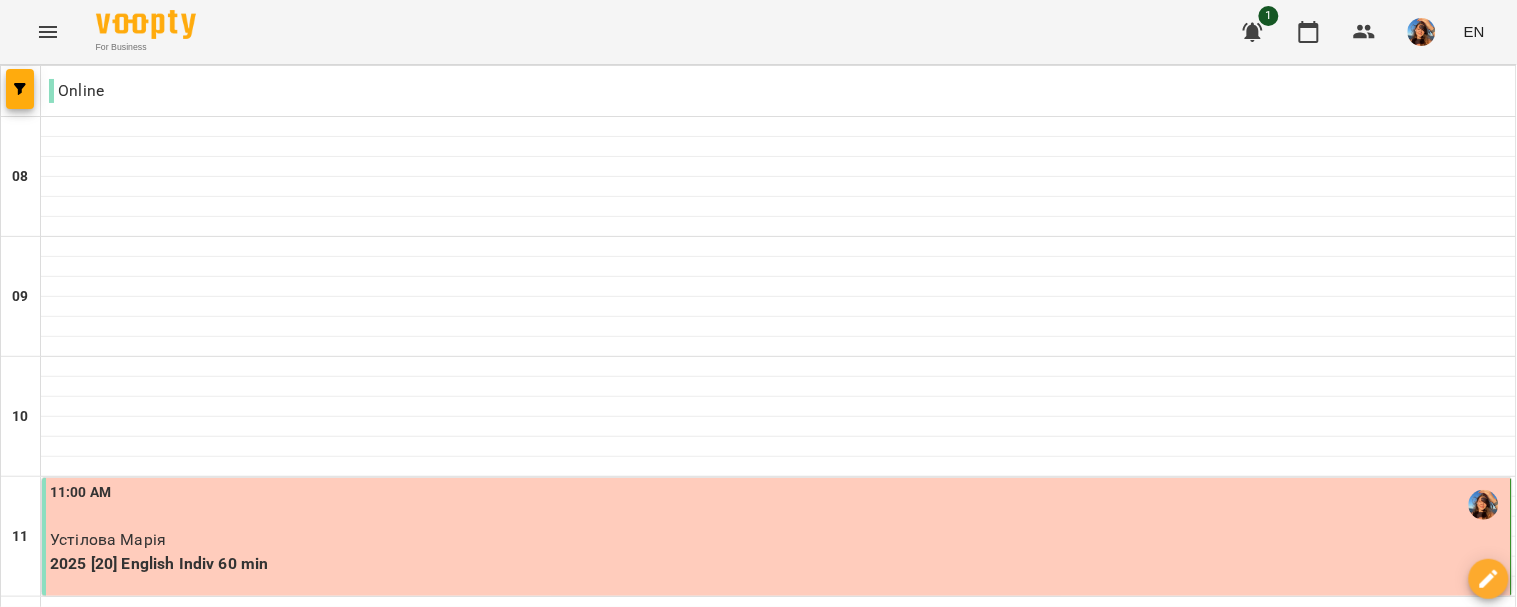 click on "**********" at bounding box center (759, 2008) 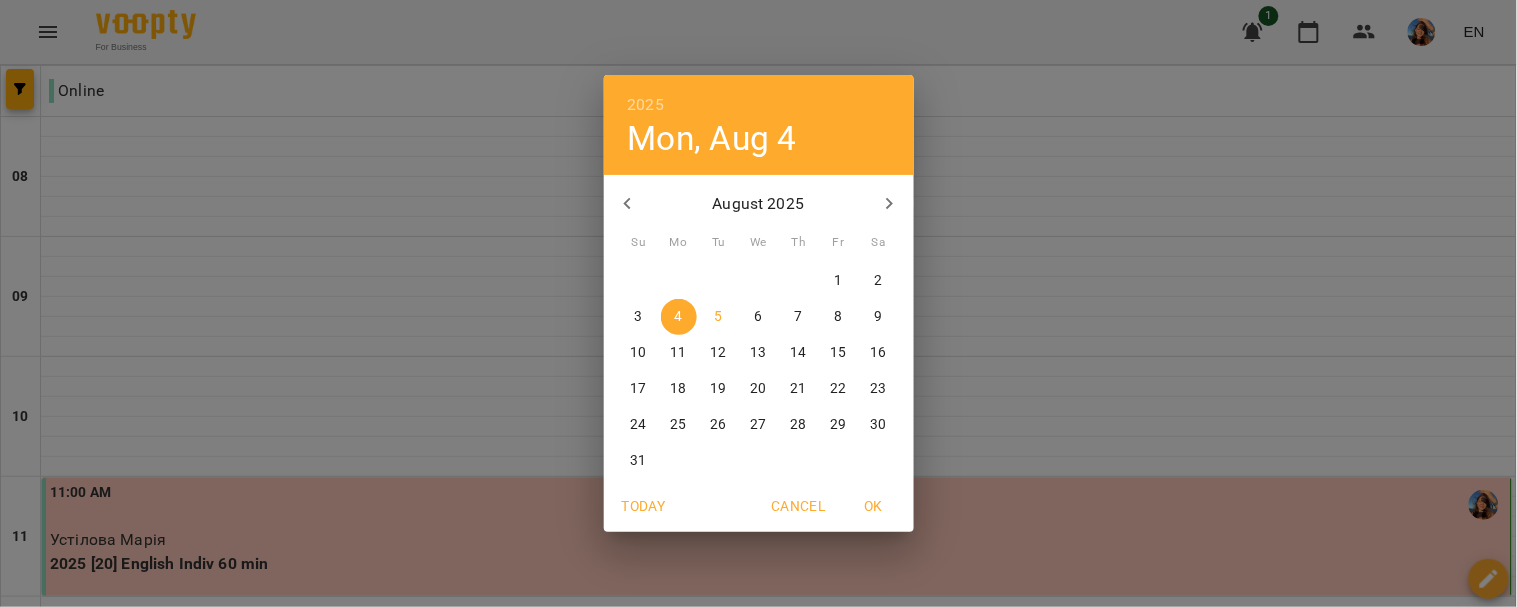 click on "10" at bounding box center [638, 353] 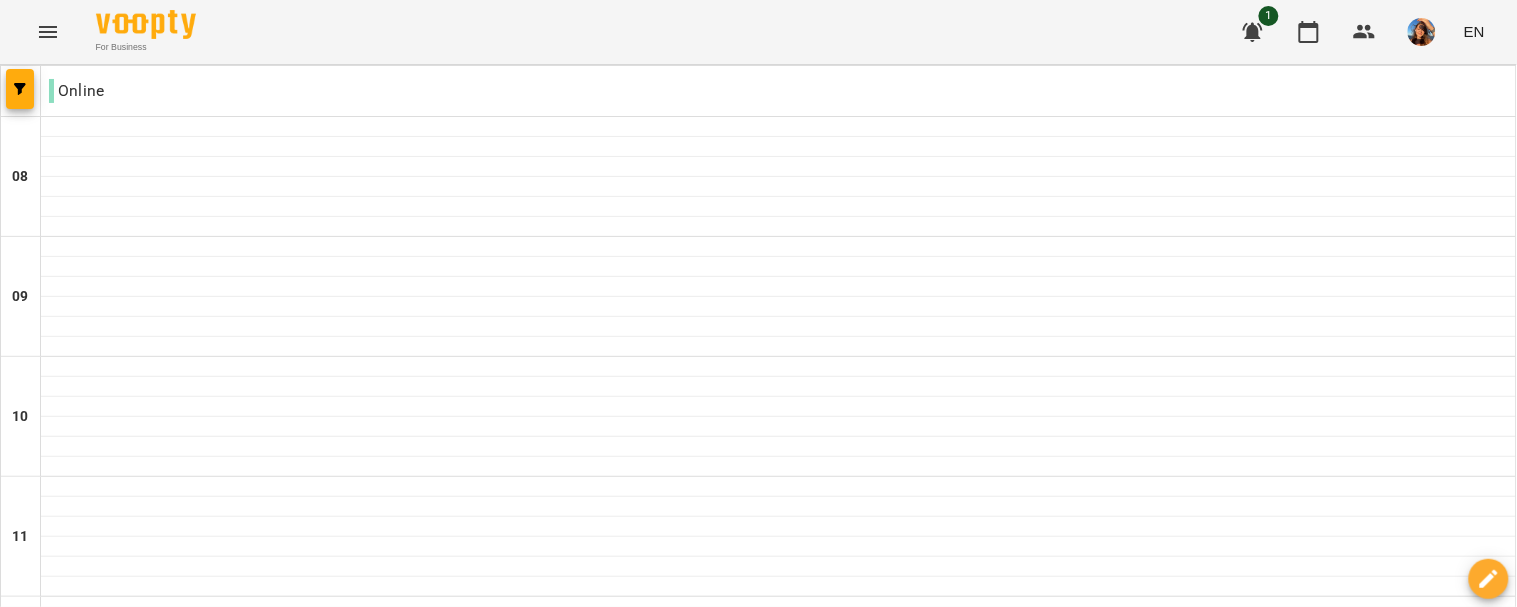 click at bounding box center (858, 2008) 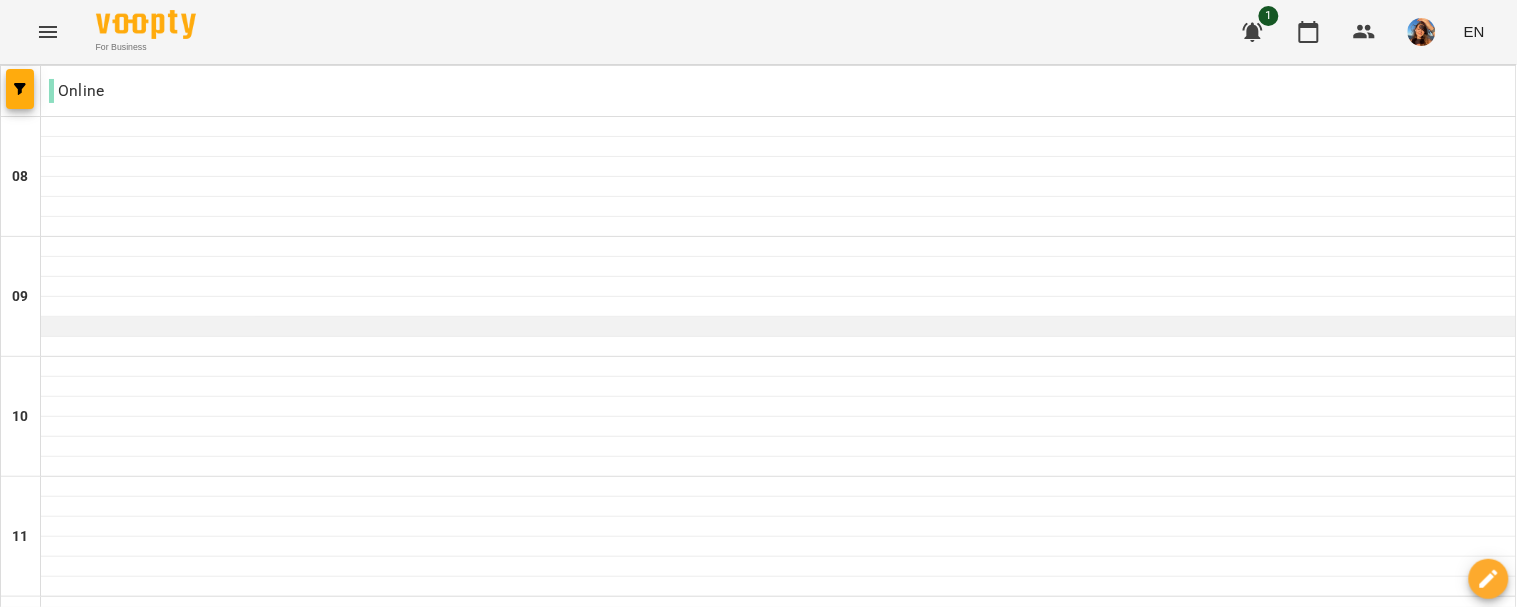 scroll, scrollTop: 1061, scrollLeft: 0, axis: vertical 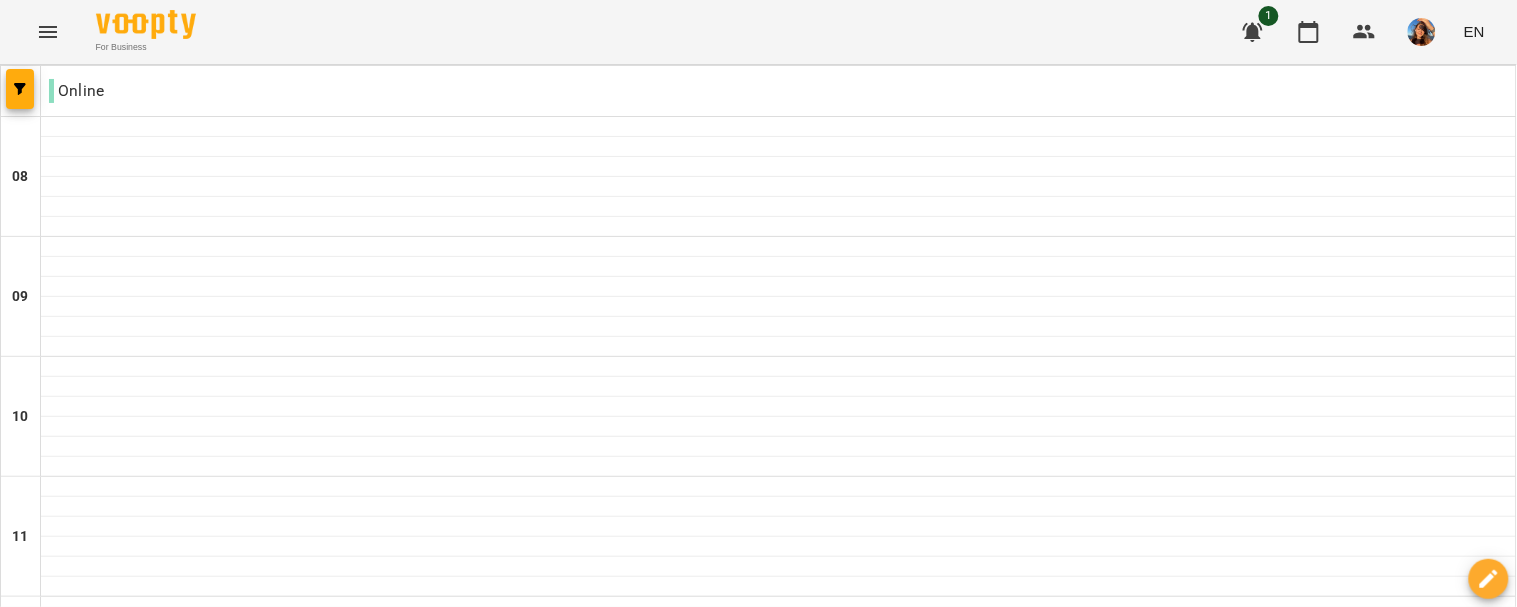click on "Генсорська Дарія" at bounding box center [778, 1320] 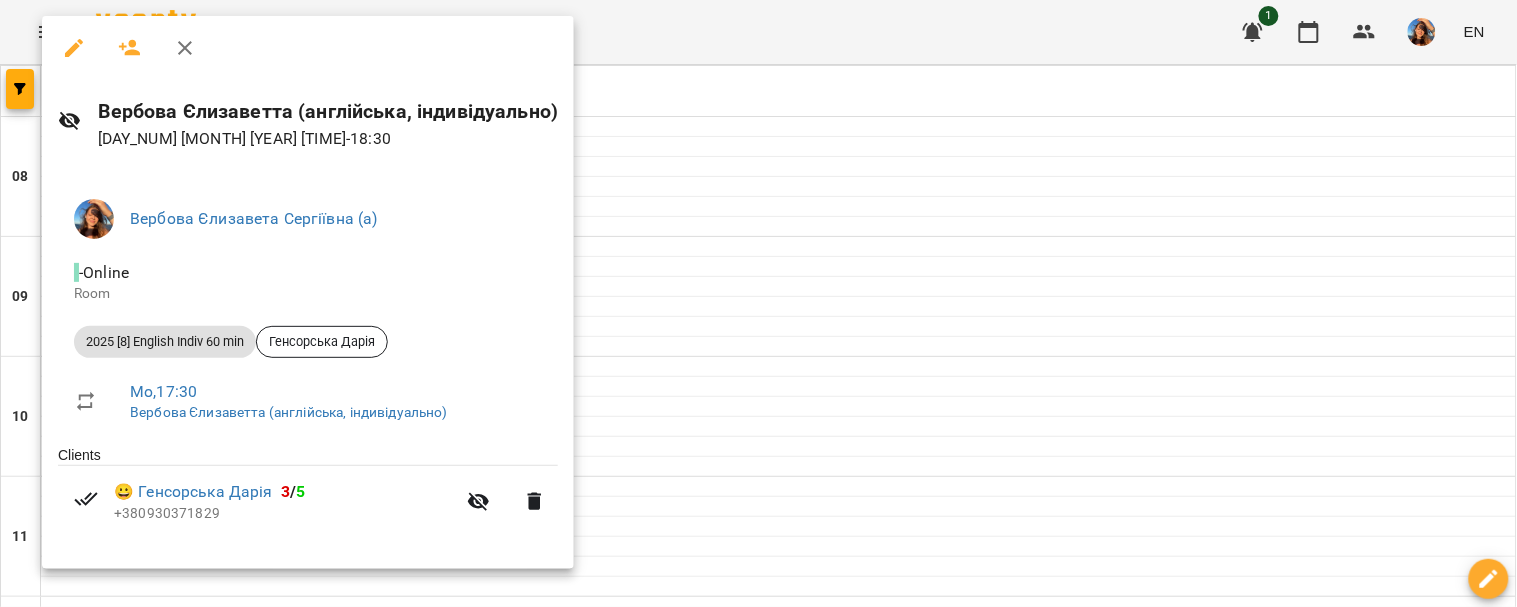 click at bounding box center [758, 303] 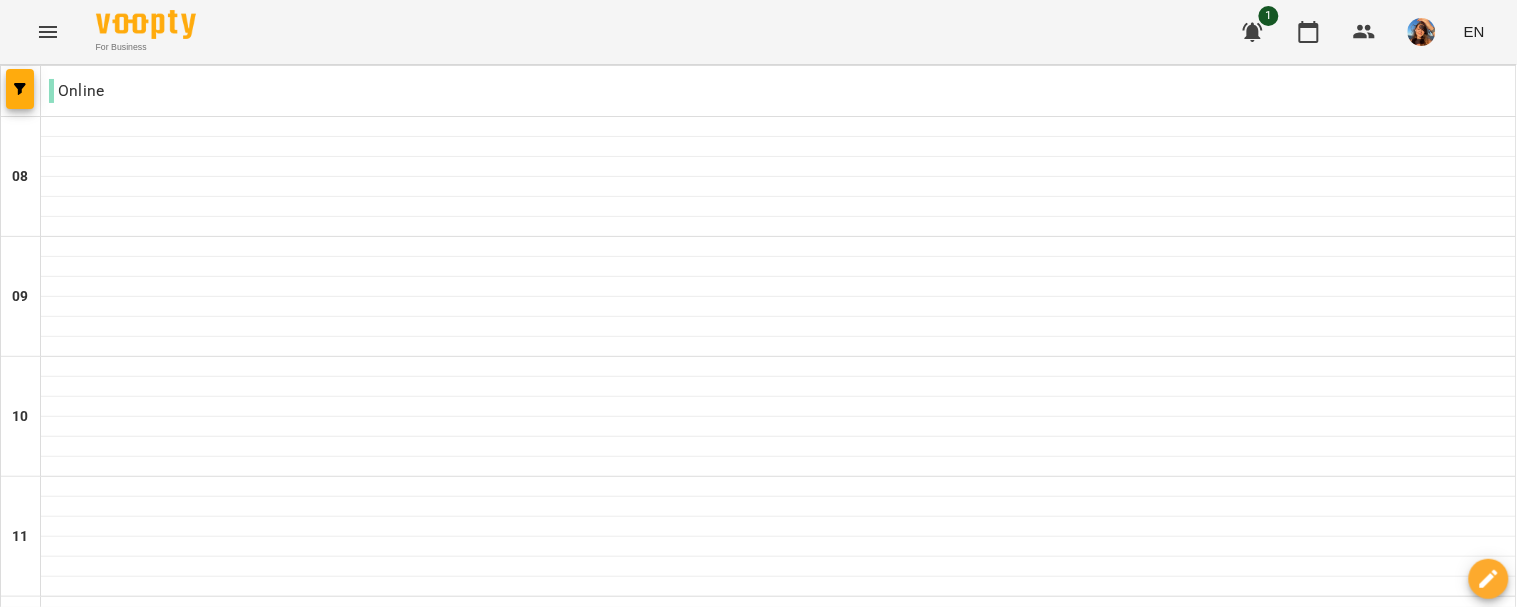 scroll, scrollTop: 1442, scrollLeft: 0, axis: vertical 